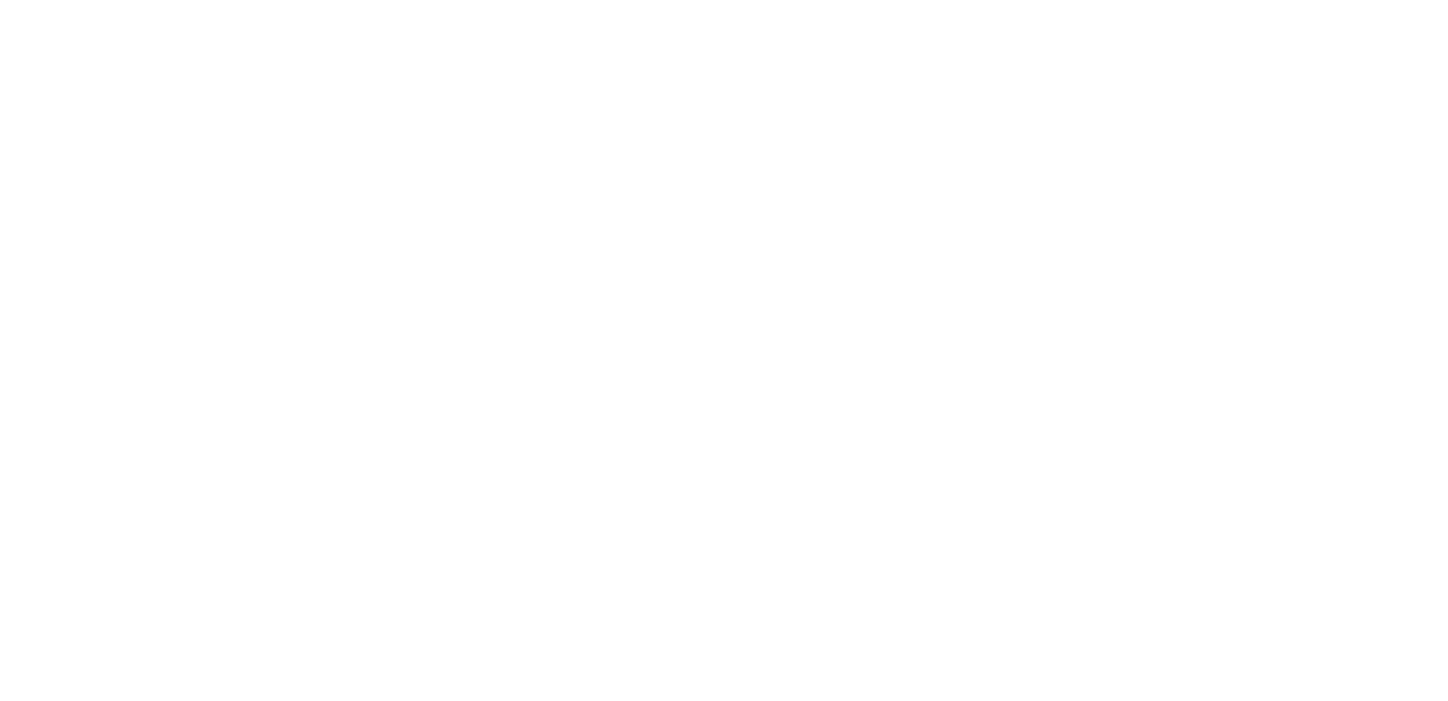 scroll, scrollTop: 0, scrollLeft: 0, axis: both 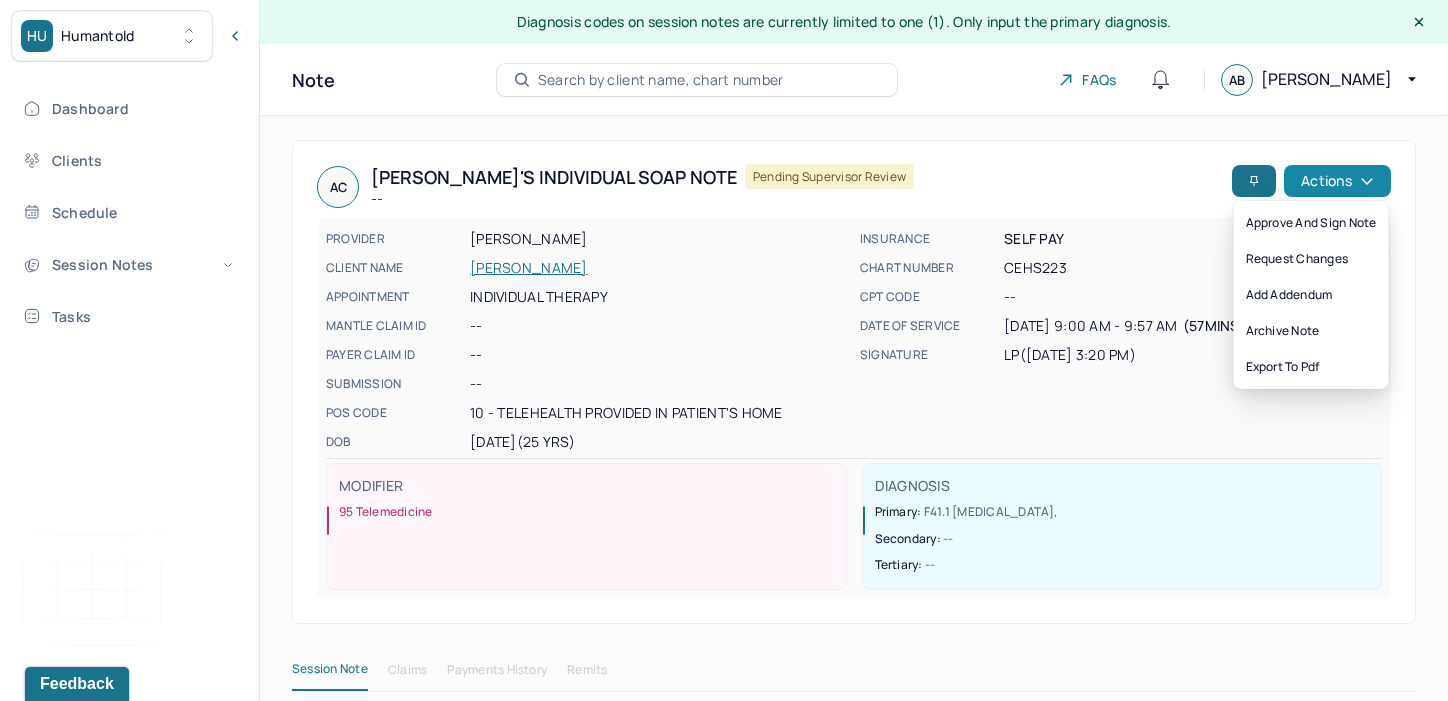 click 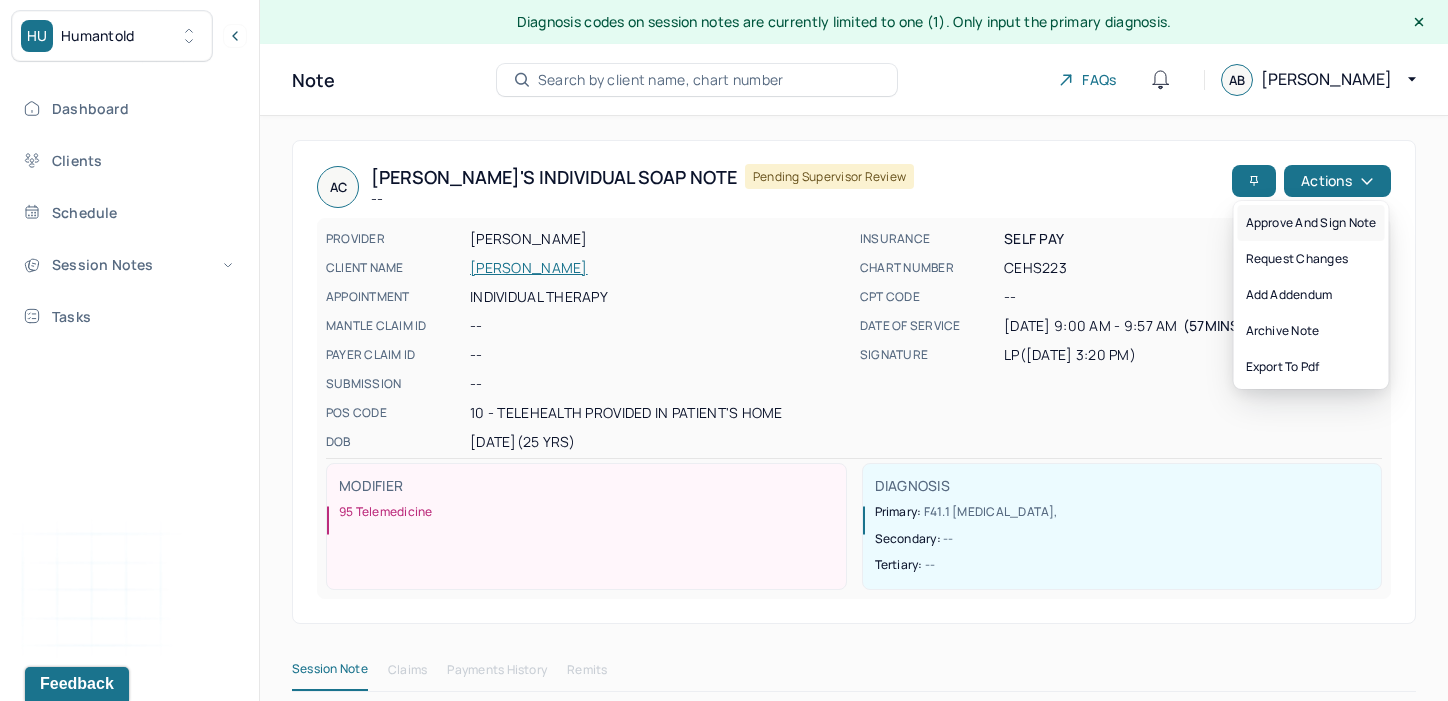click on "Approve and sign note" at bounding box center [1311, 223] 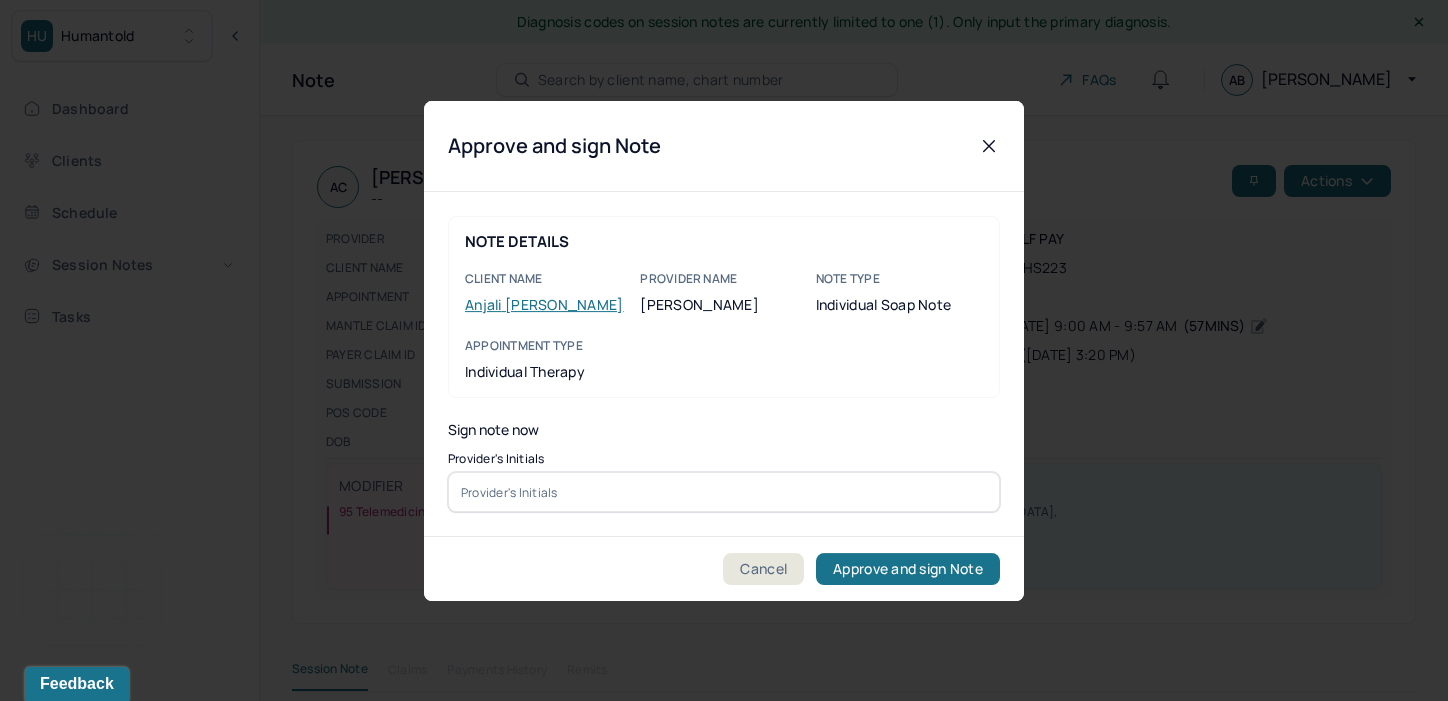 click at bounding box center (724, 492) 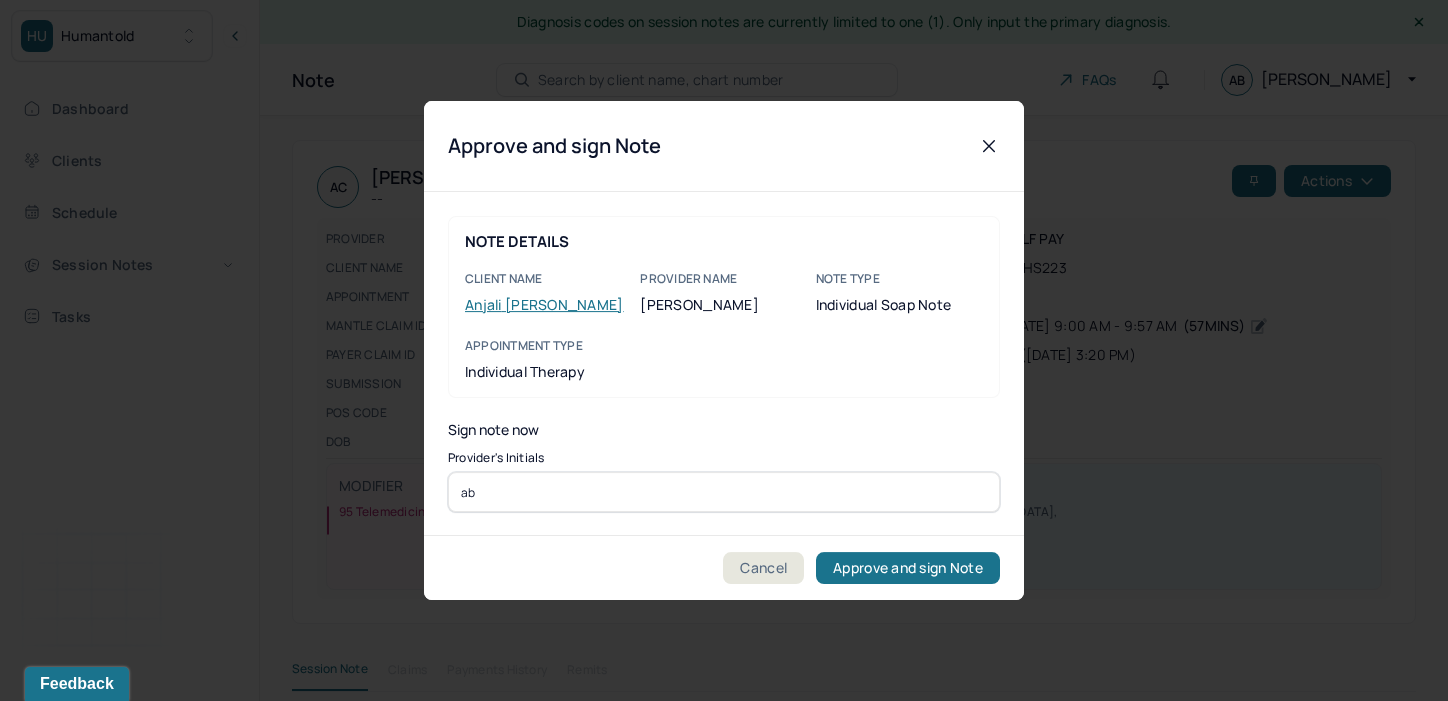type on "ab" 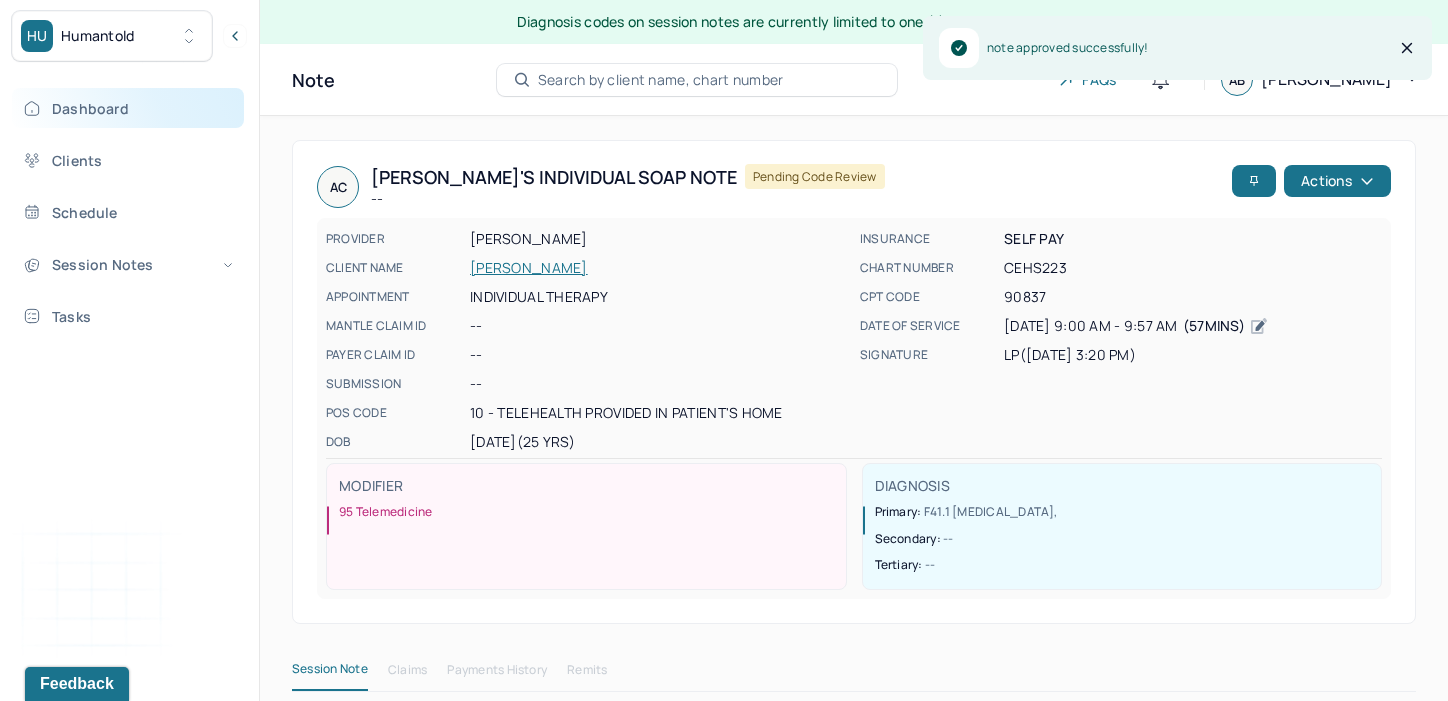 click on "Dashboard" at bounding box center [128, 108] 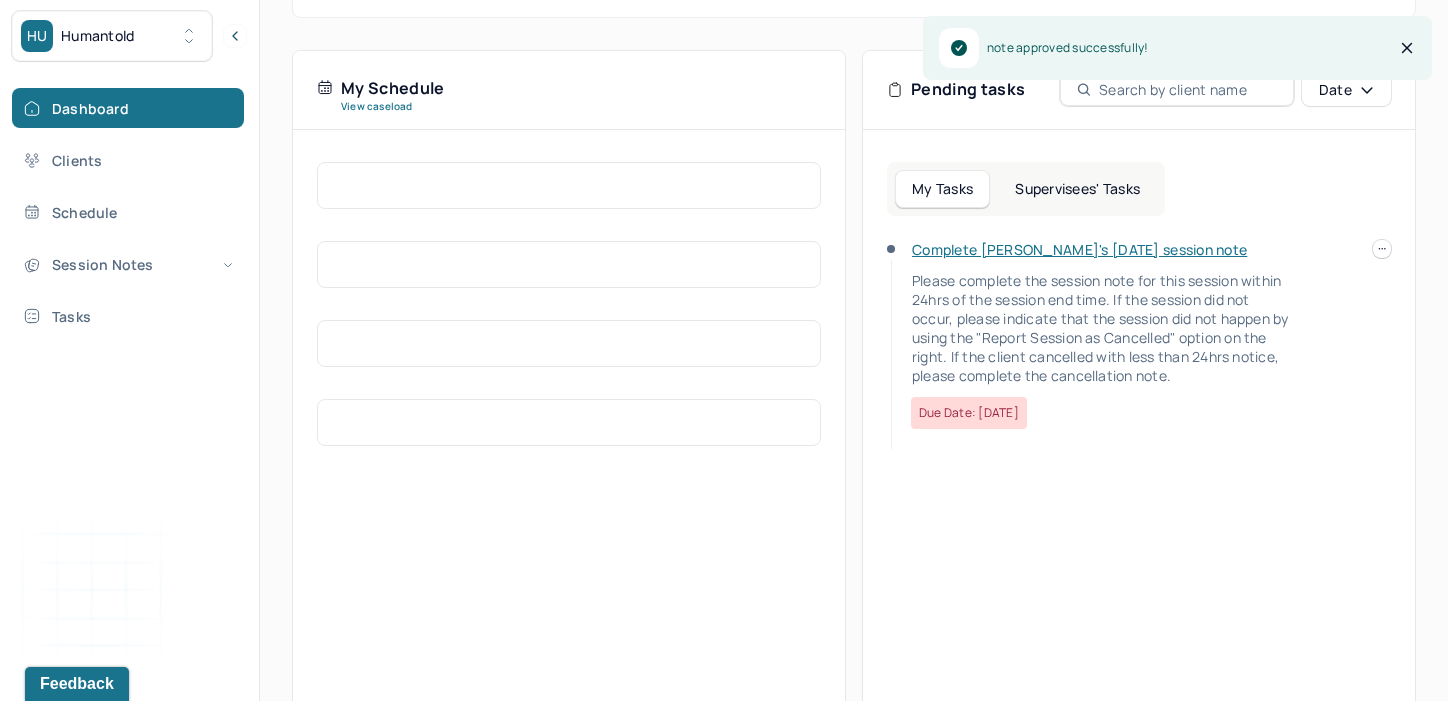scroll, scrollTop: 408, scrollLeft: 0, axis: vertical 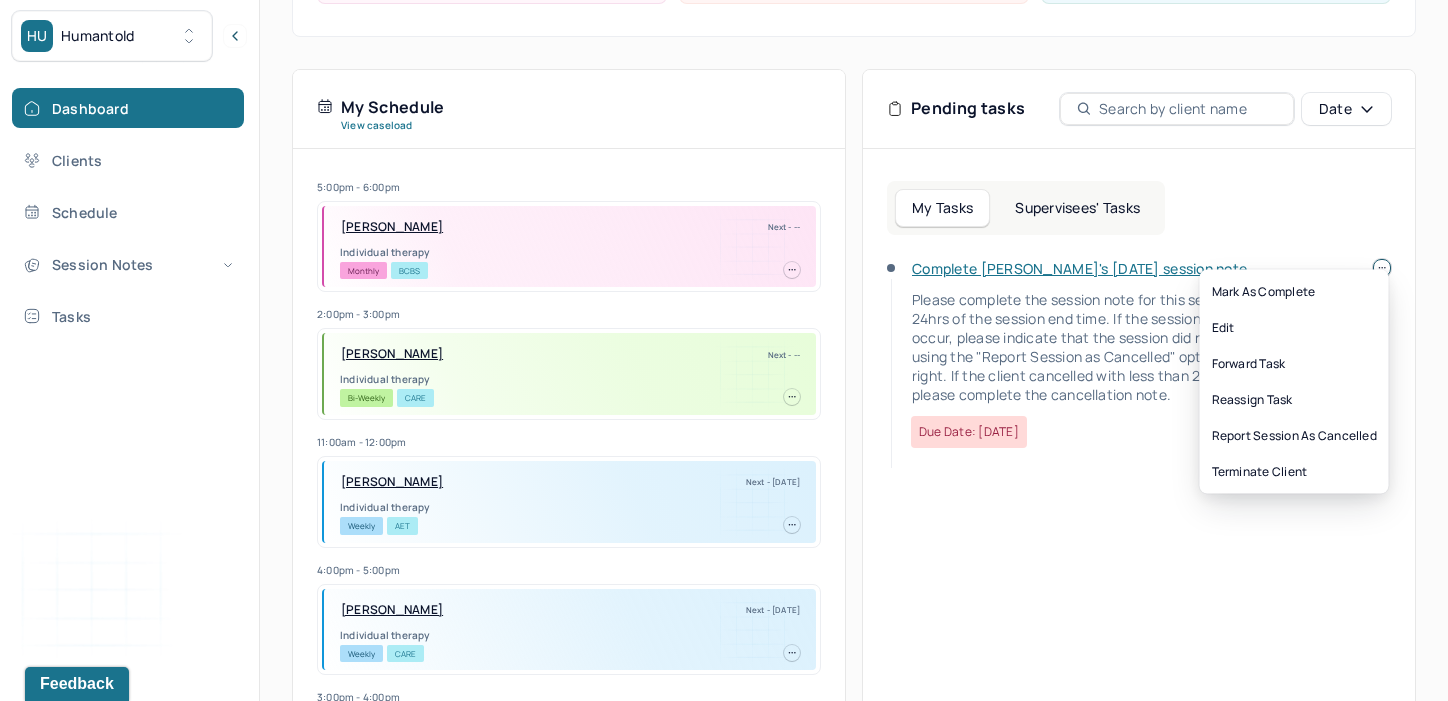 click on "HU Humantold       Dashboard Clients Schedule Session Notes Tasks AB [PERSON_NAME] provider   Logout   Diagnosis codes on session notes are currently limited to one (1). Only input the primary diagnosis.       Search by client name, chart number     FAQs     AB [PERSON_NAME] Let’s get you started 🚀 You can manage your caseload and availability here   this week   SESSIONS SCHEDULED 1 COMPLETED NOTES 0 LATE NOTES 0 My Schedule View caseload 5:00pm - 6:00pm   [PERSON_NAME]   Next - -- Individual therapy Monthly BCBS     2:00pm - 3:00pm   [PERSON_NAME]   Next - -- Individual therapy Bi-Weekly CARE     11:00am - 12:00pm   [PERSON_NAME]   Next - [DATE] Individual therapy Weekly AET     4:00pm - 5:00pm   [GEOGRAPHIC_DATA][PERSON_NAME]   Next - [DATE] Individual therapy Weekly CARE     3:00pm - 4:00pm   [PERSON_NAME][GEOGRAPHIC_DATA]   Next - [DATE] Child therapy Bi-Weekly Self Pay     5:00pm - 6:00pm   [PERSON_NAME]   Next - [DATE] Individual therapy Bi-Weekly Self Pay     4:00pm - 5:00pm     CARE" at bounding box center [724, 197] 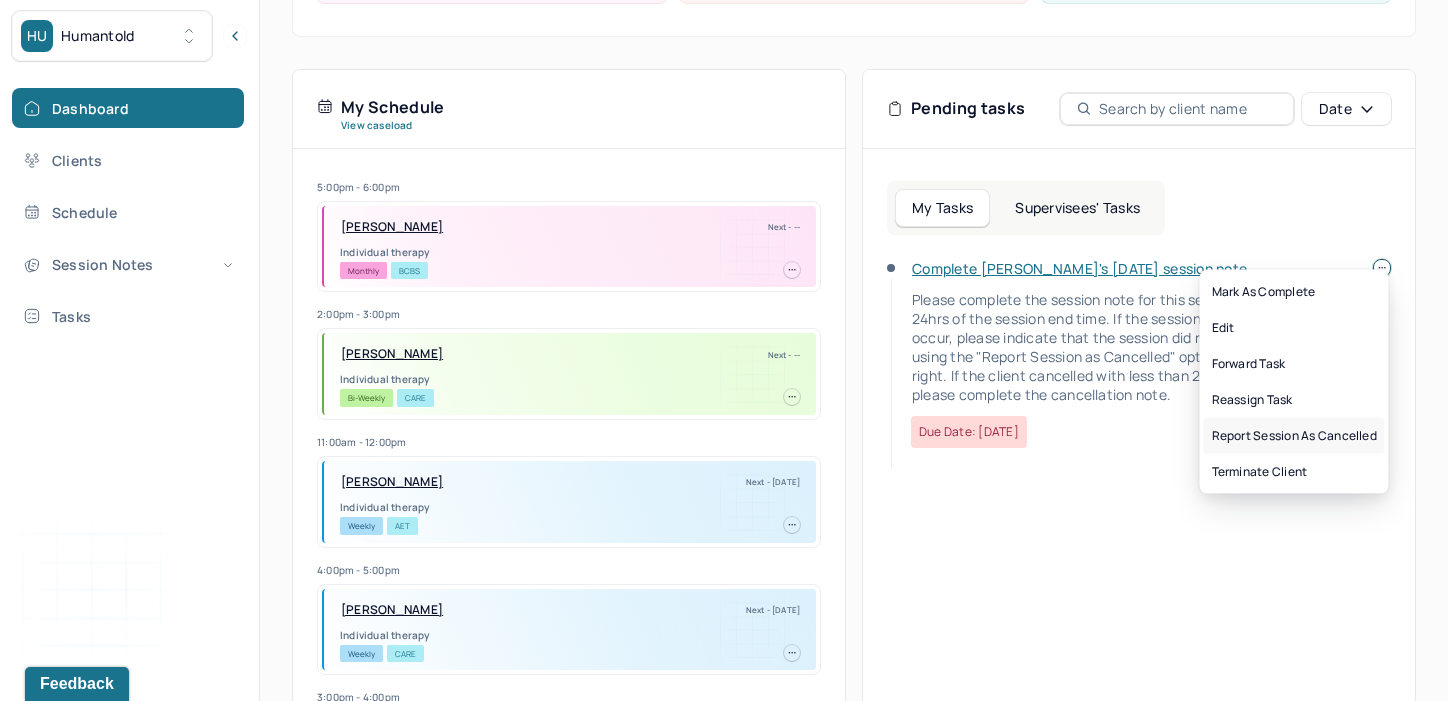 click on "Report session as cancelled" at bounding box center [1294, 436] 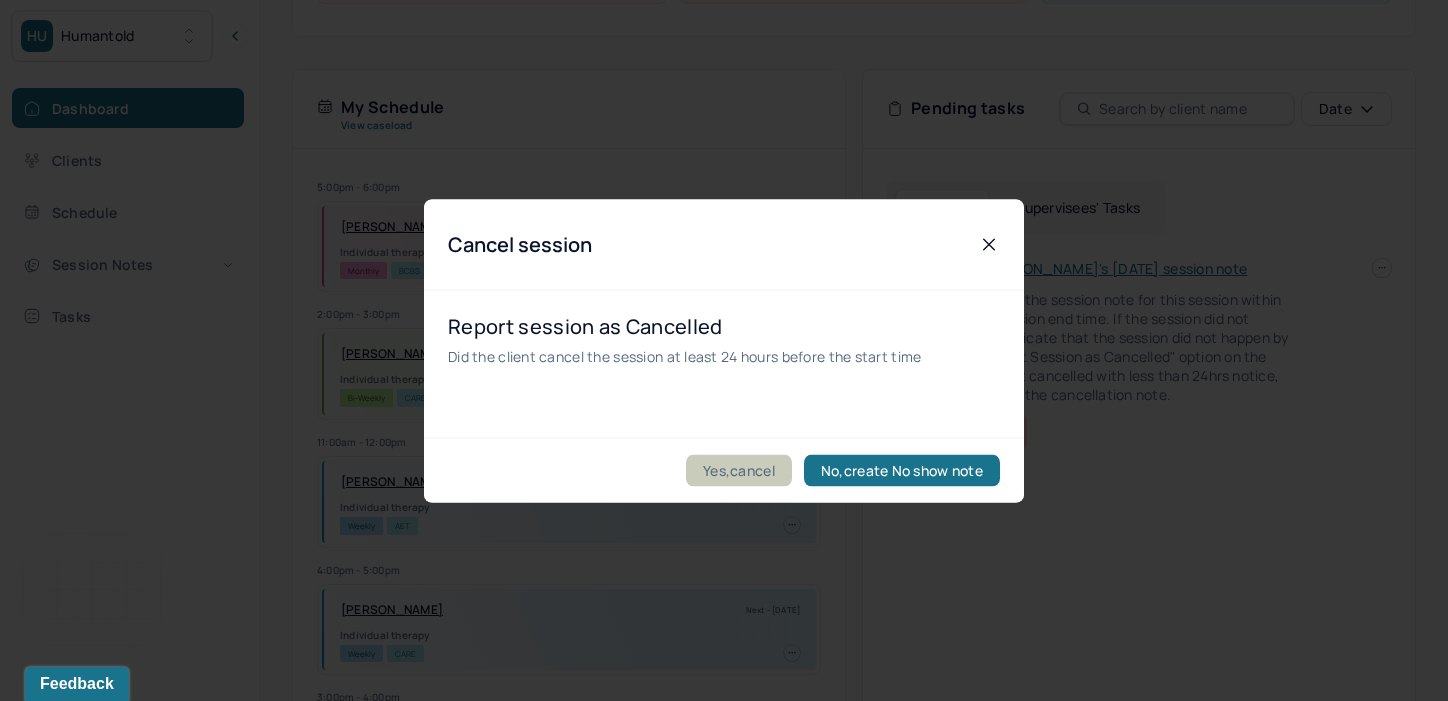 click on "Yes,cancel" at bounding box center [739, 470] 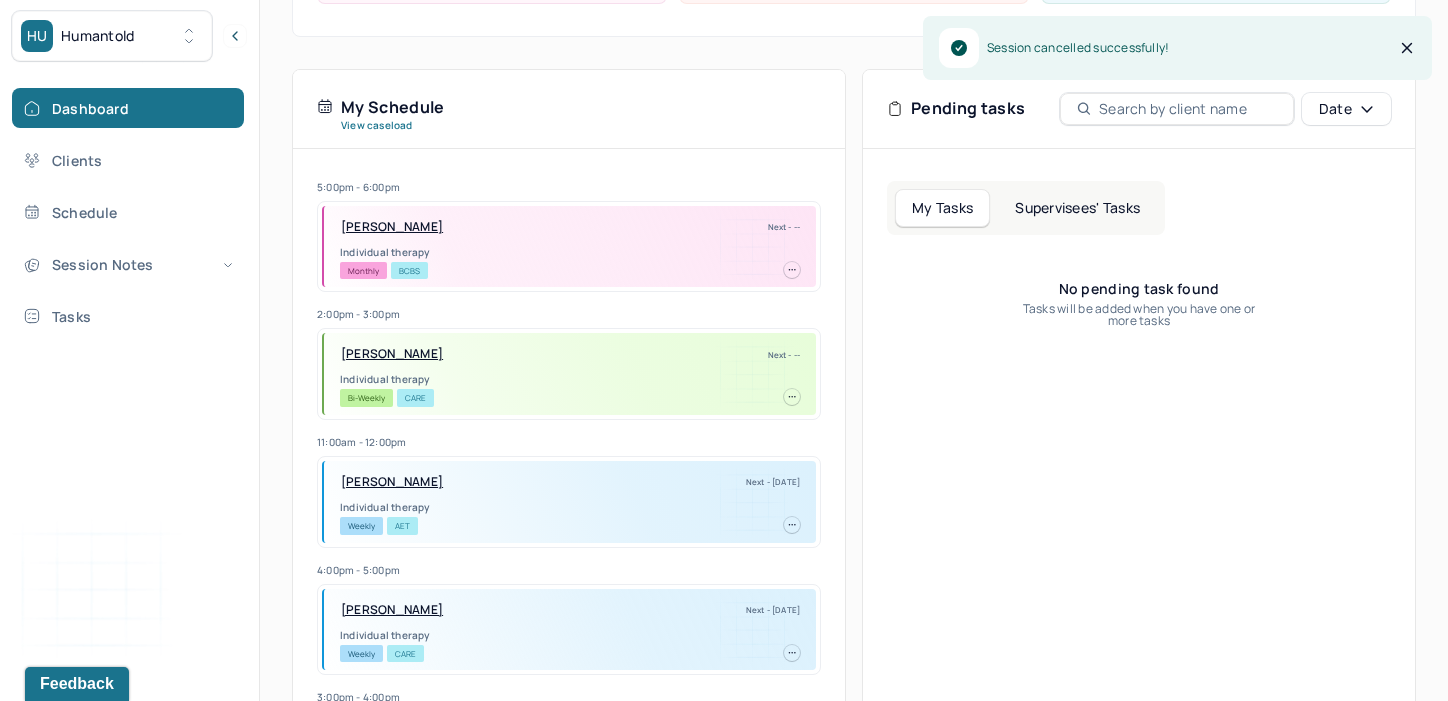 click on "Supervisees' Tasks" at bounding box center [1077, 208] 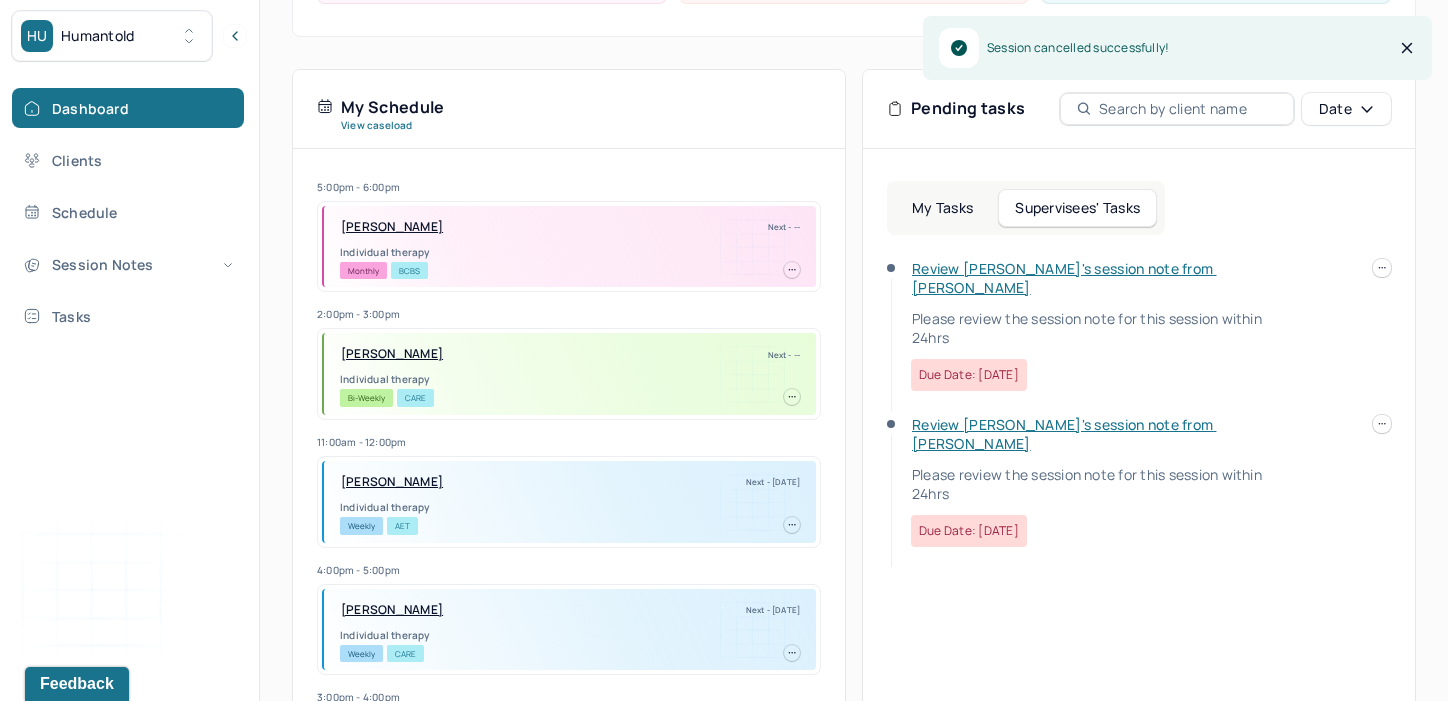click on "Review [PERSON_NAME]'s session note from [PERSON_NAME]" at bounding box center (1064, 278) 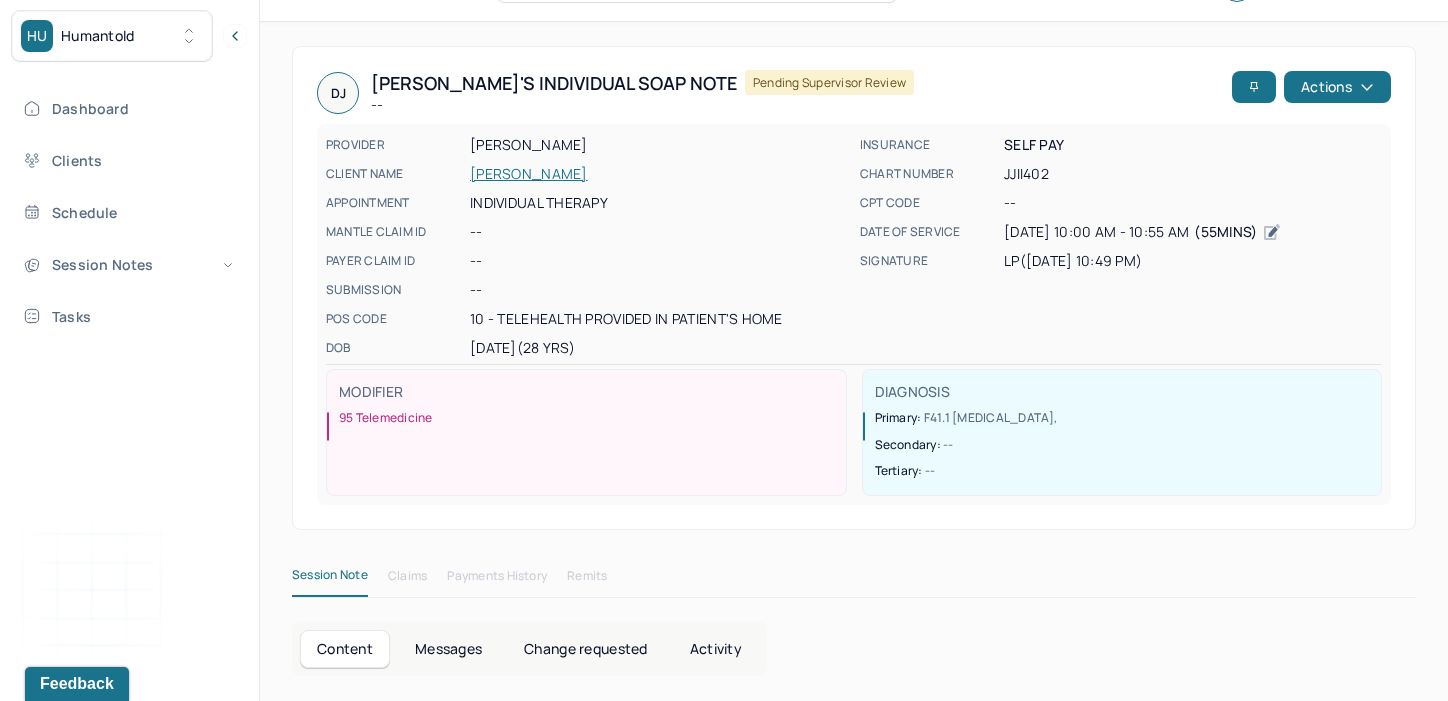scroll, scrollTop: 0, scrollLeft: 0, axis: both 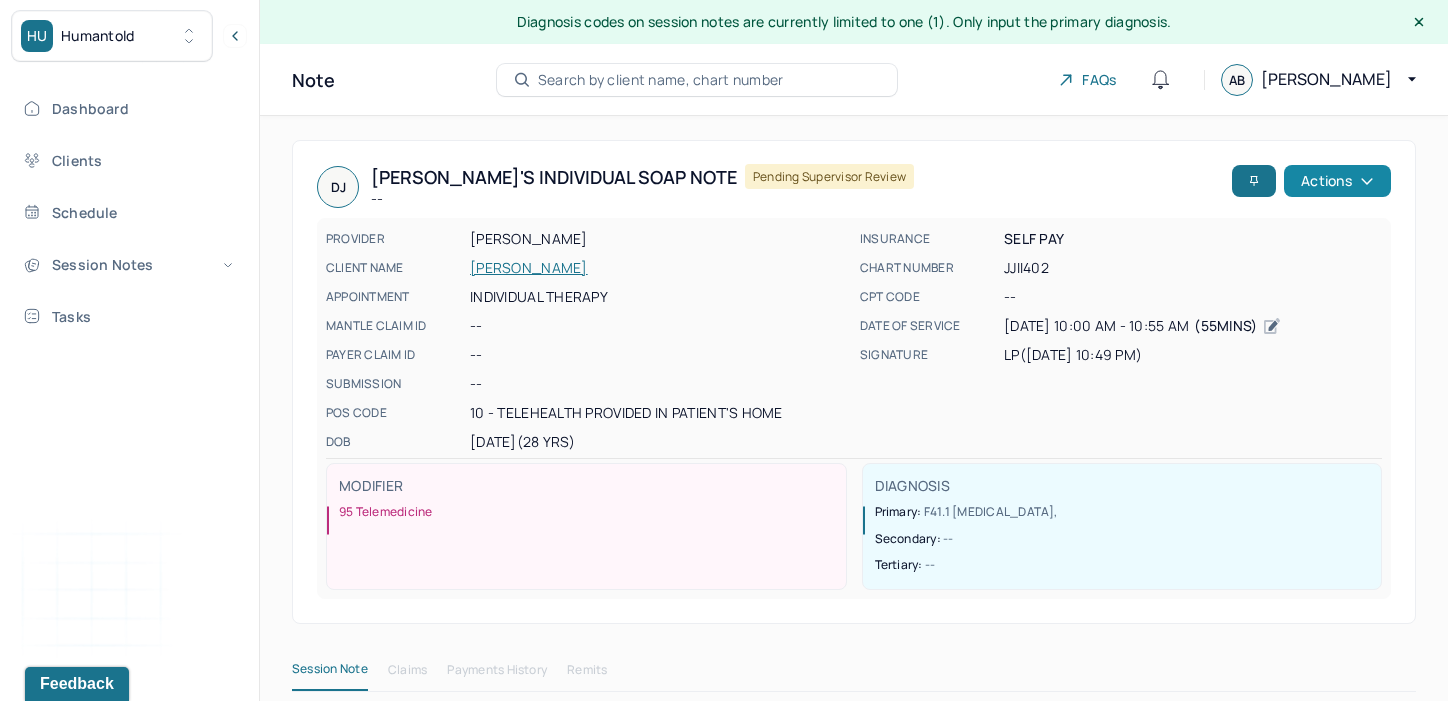 click on "Actions" at bounding box center (1337, 181) 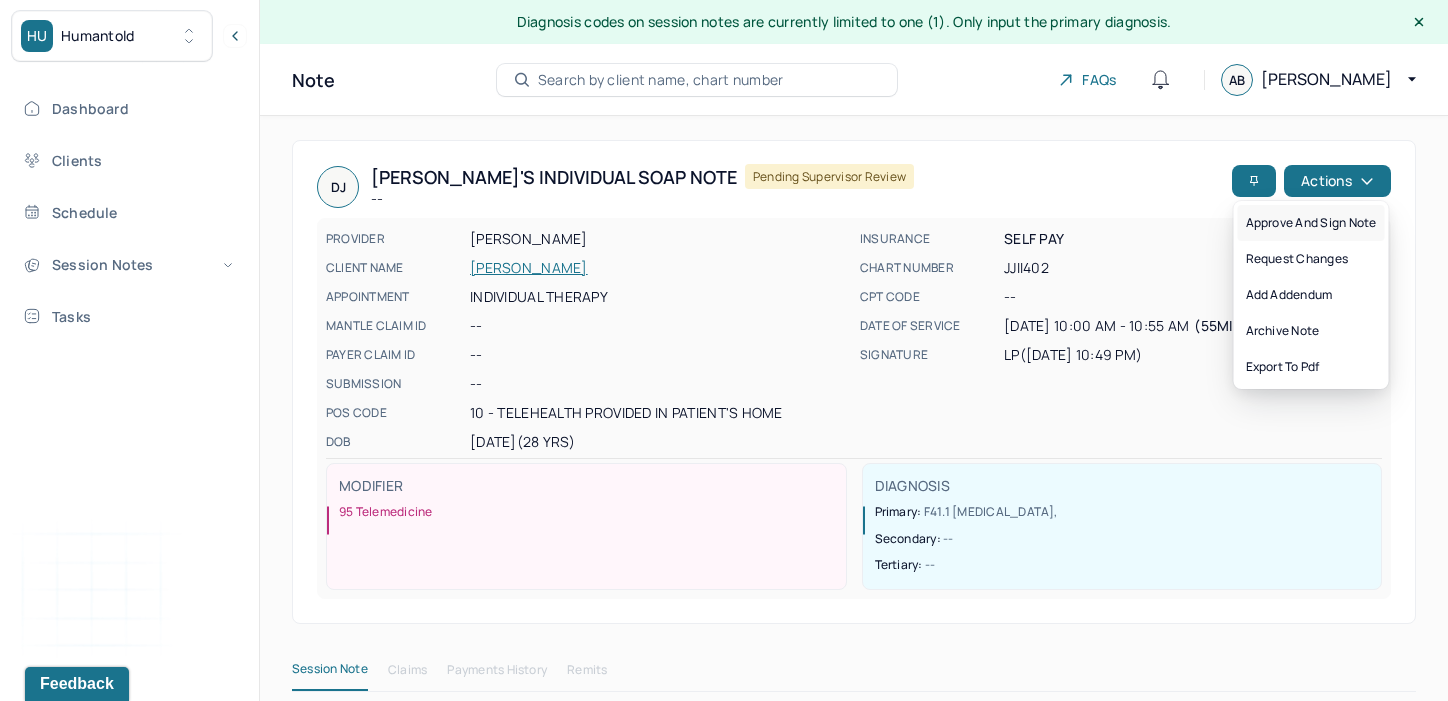 click on "Approve and sign note" at bounding box center (1311, 223) 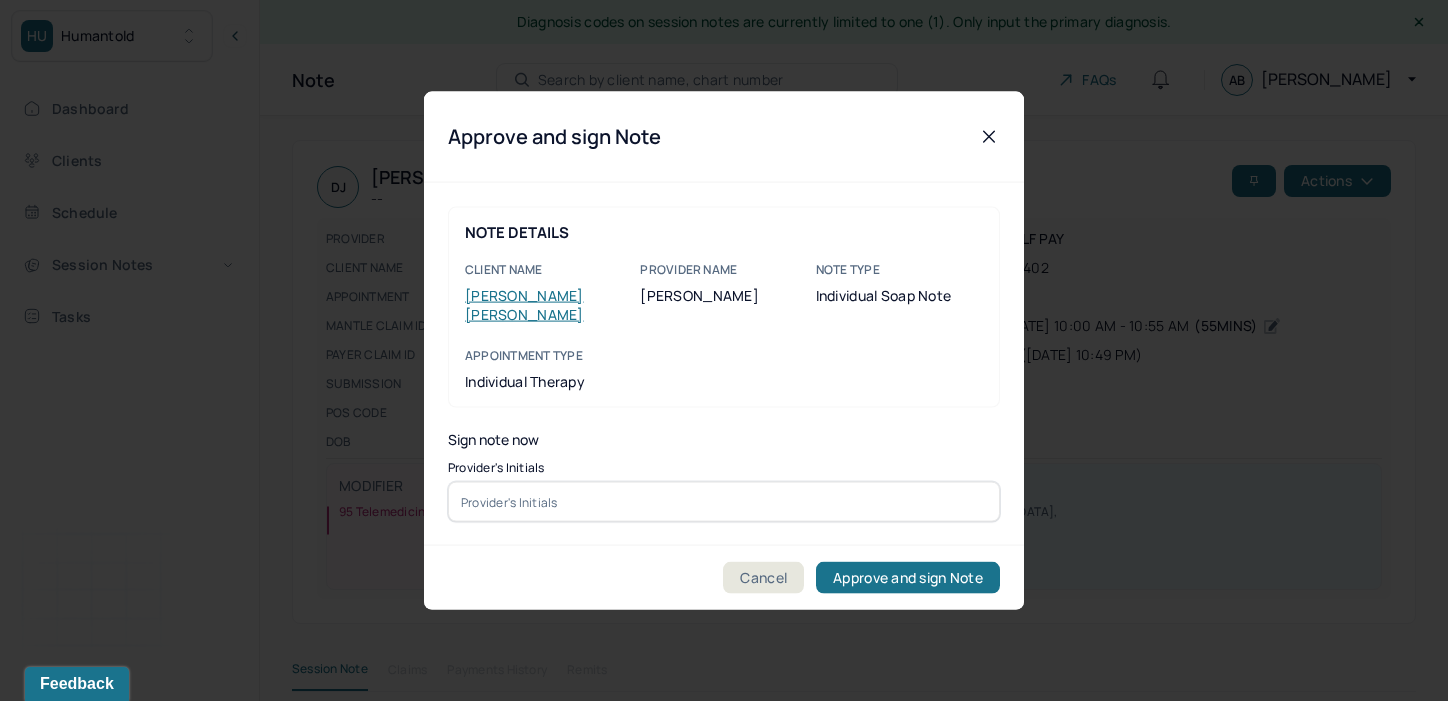 click at bounding box center (724, 502) 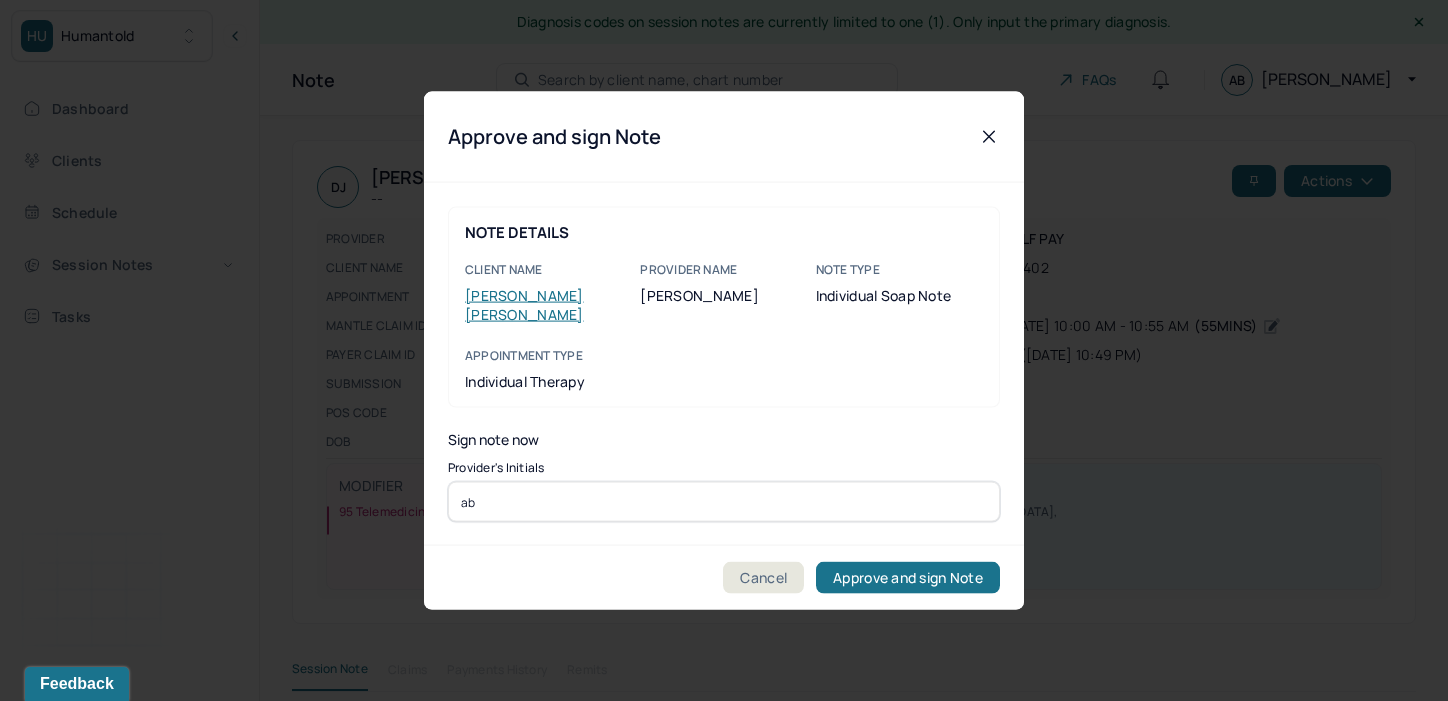 type on "ab" 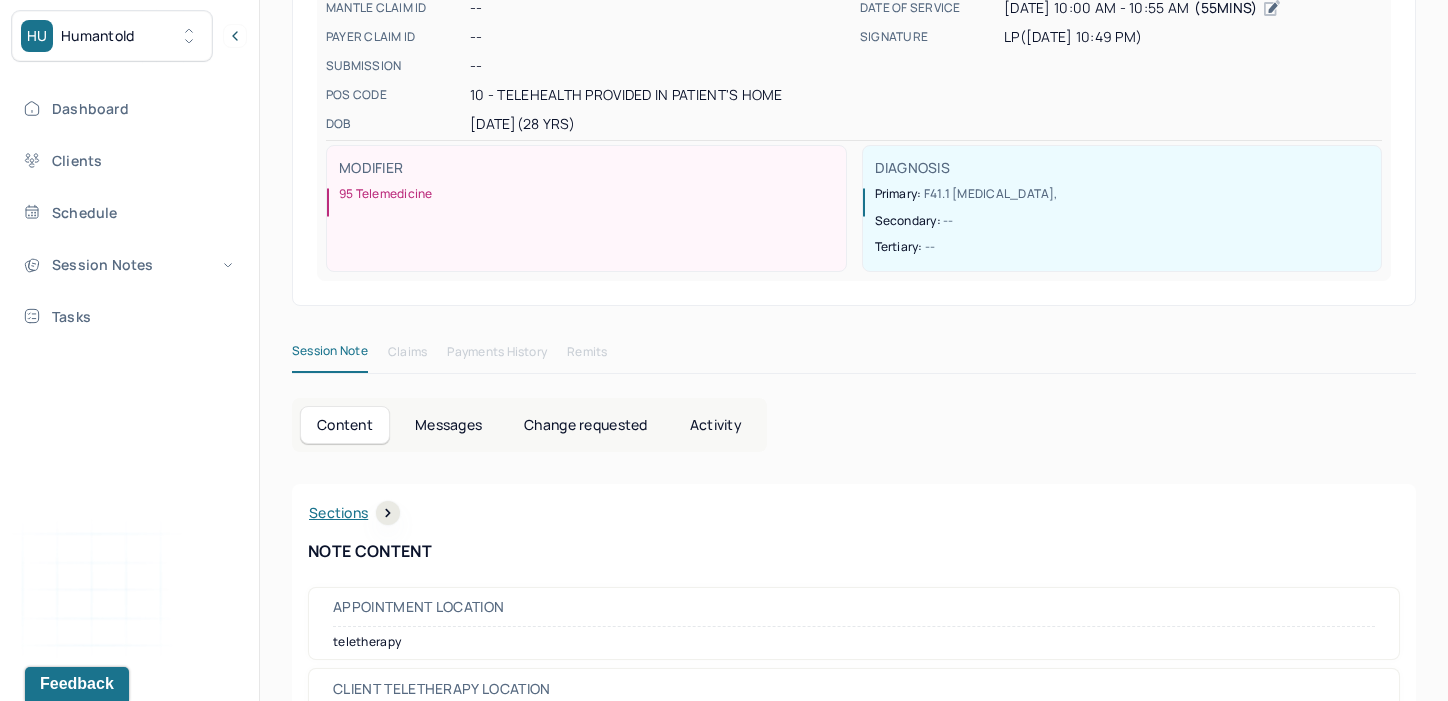 scroll, scrollTop: 0, scrollLeft: 0, axis: both 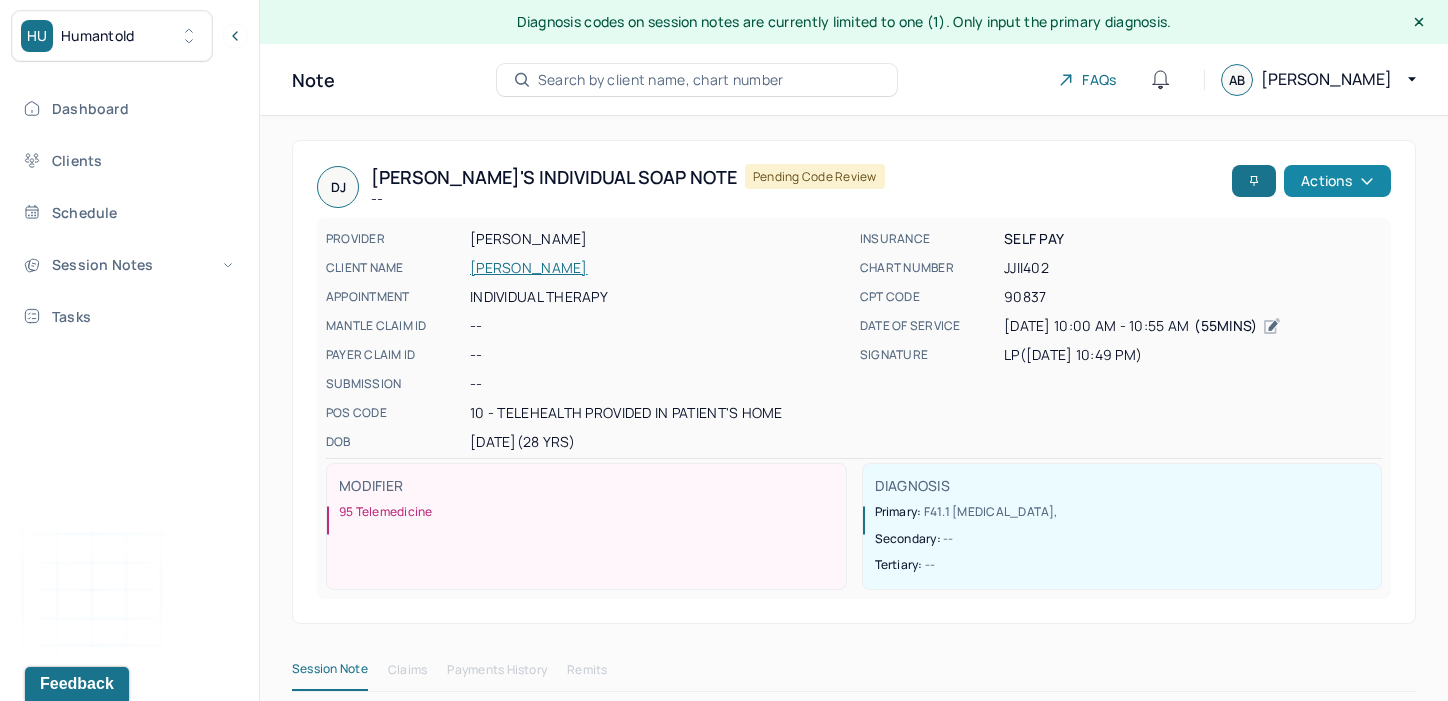 click on "Actions" at bounding box center (1337, 181) 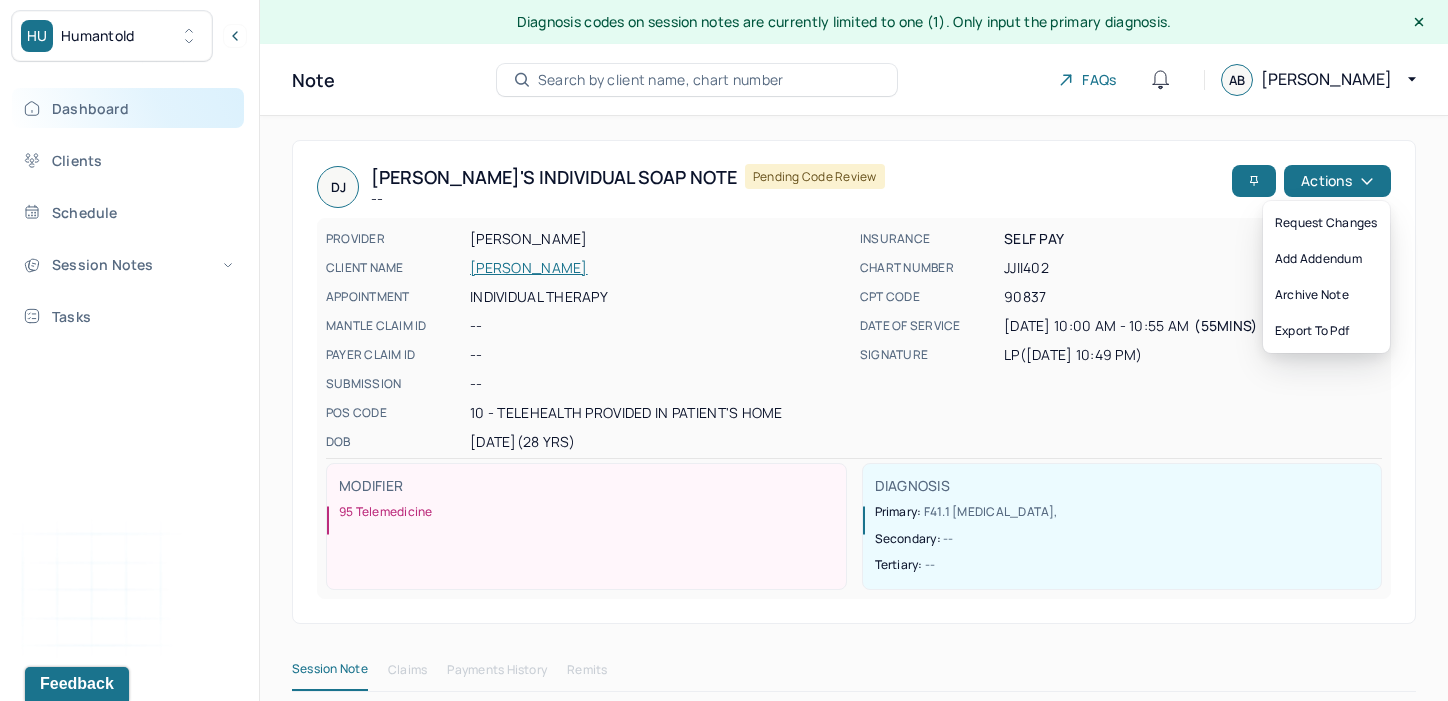 click on "Dashboard" at bounding box center [128, 108] 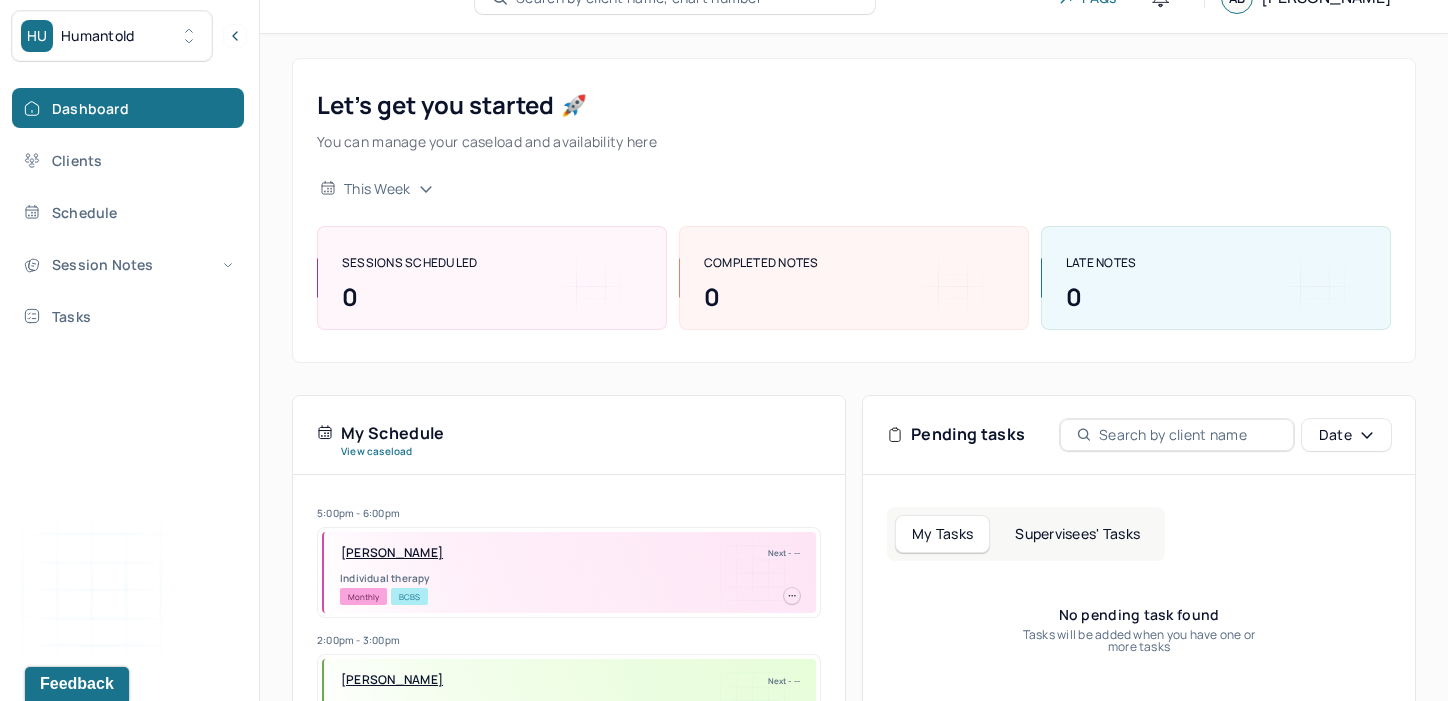 scroll, scrollTop: 239, scrollLeft: 0, axis: vertical 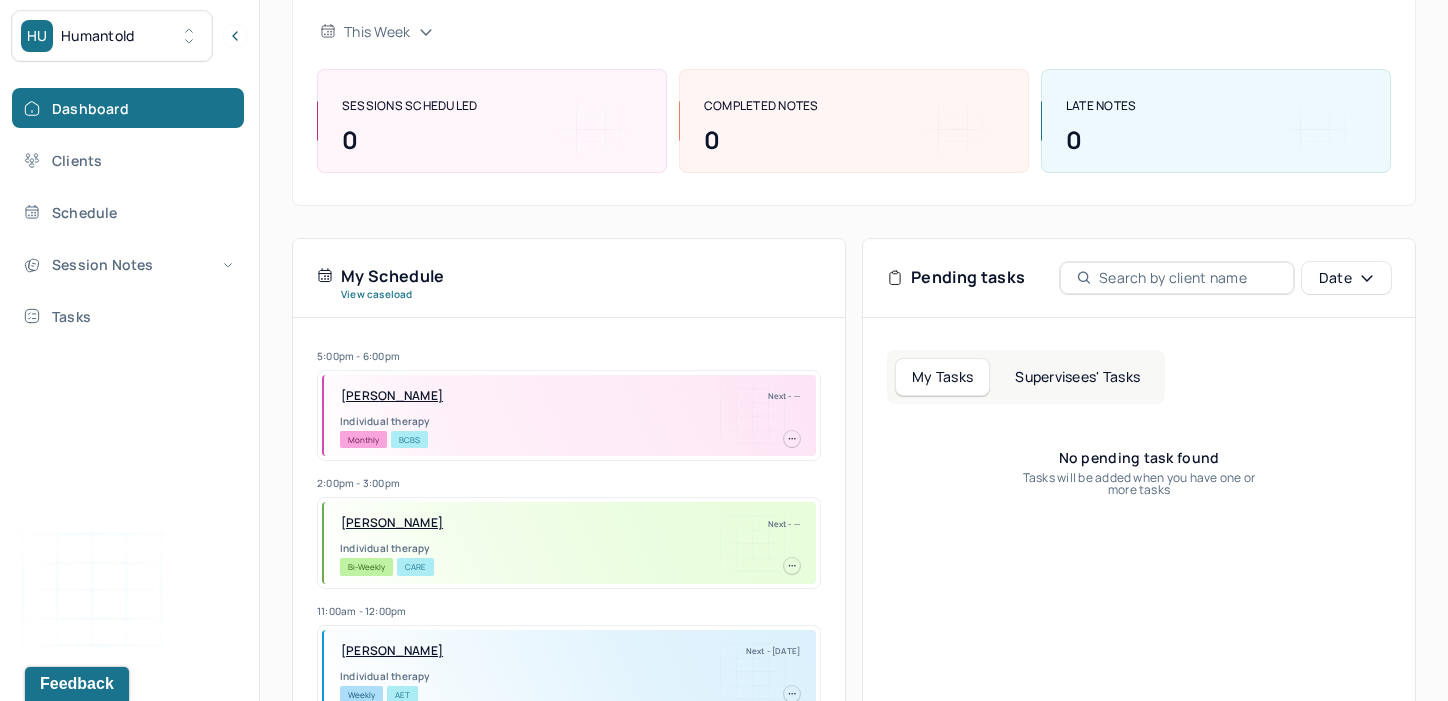click on "Supervisees' Tasks" at bounding box center [1077, 377] 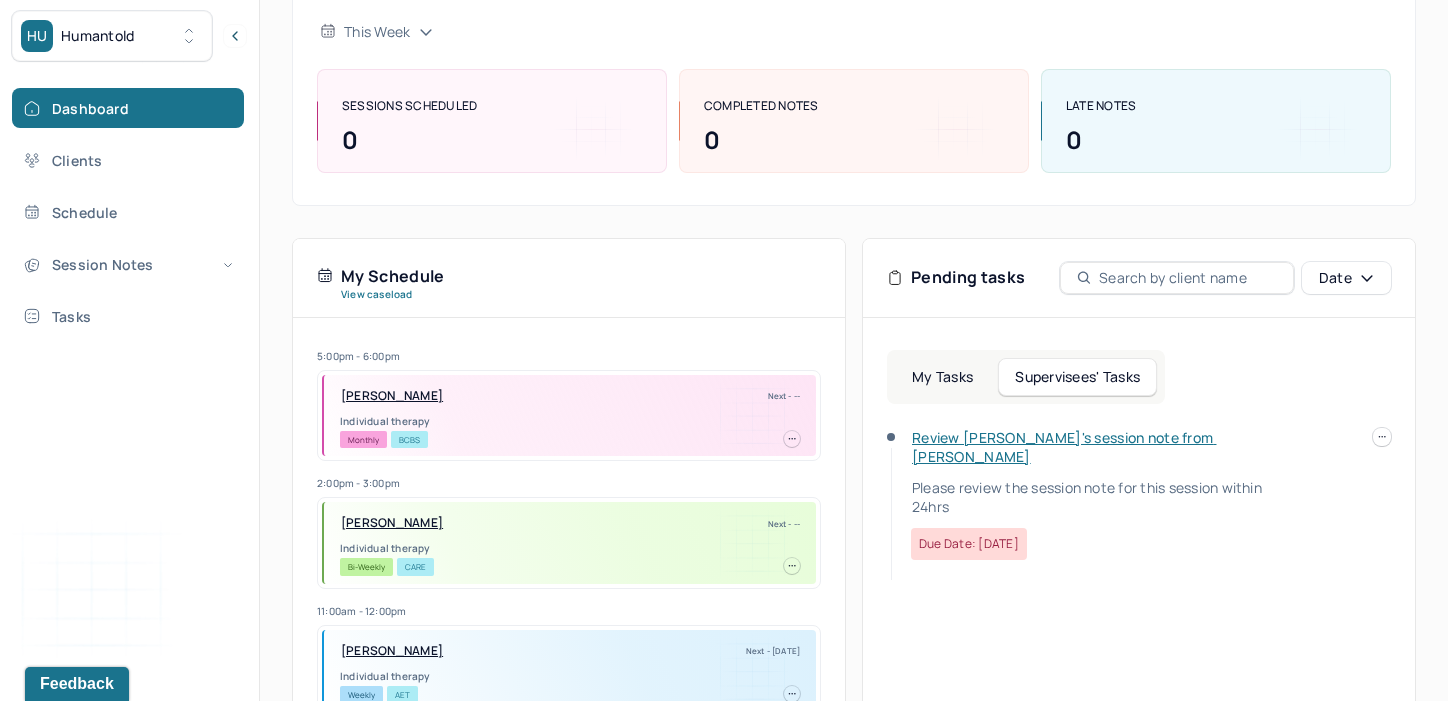 click on "Review [PERSON_NAME]'s session note from [PERSON_NAME]" at bounding box center (1064, 447) 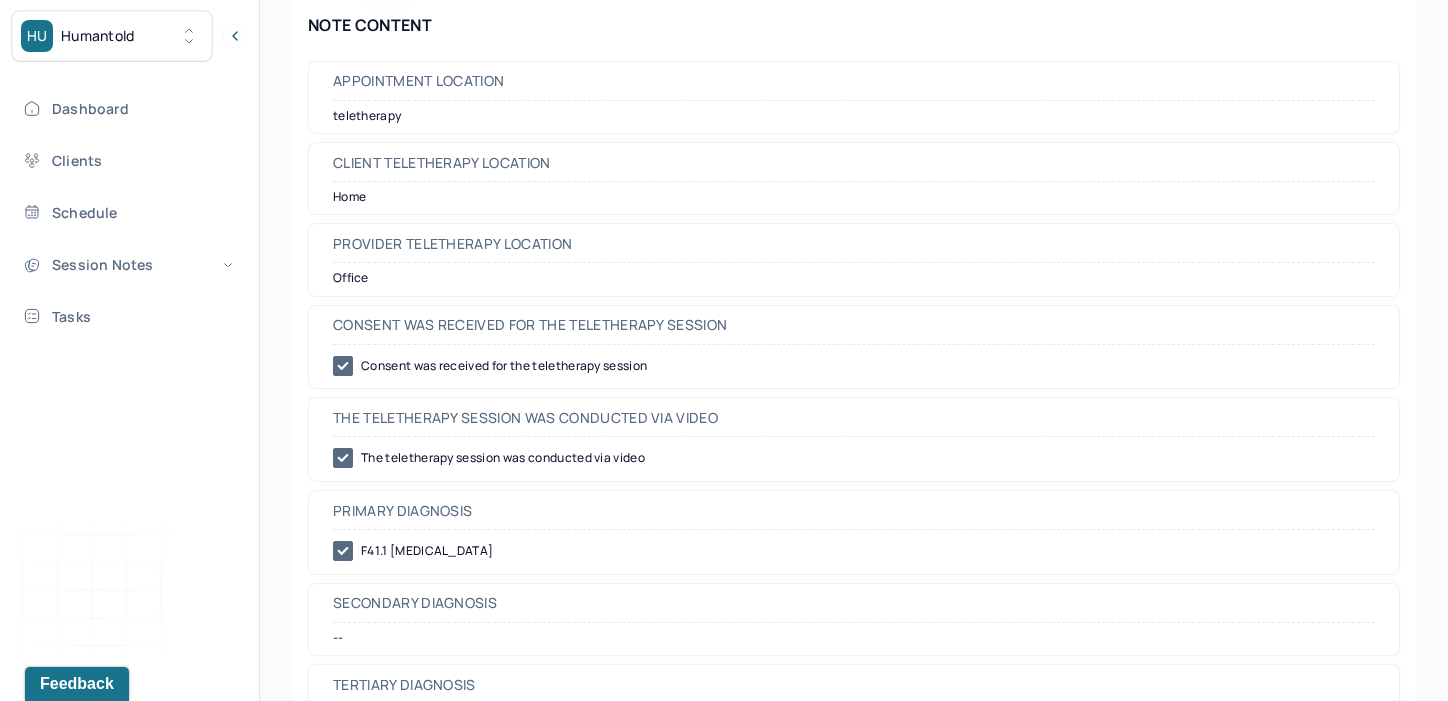 scroll, scrollTop: 0, scrollLeft: 0, axis: both 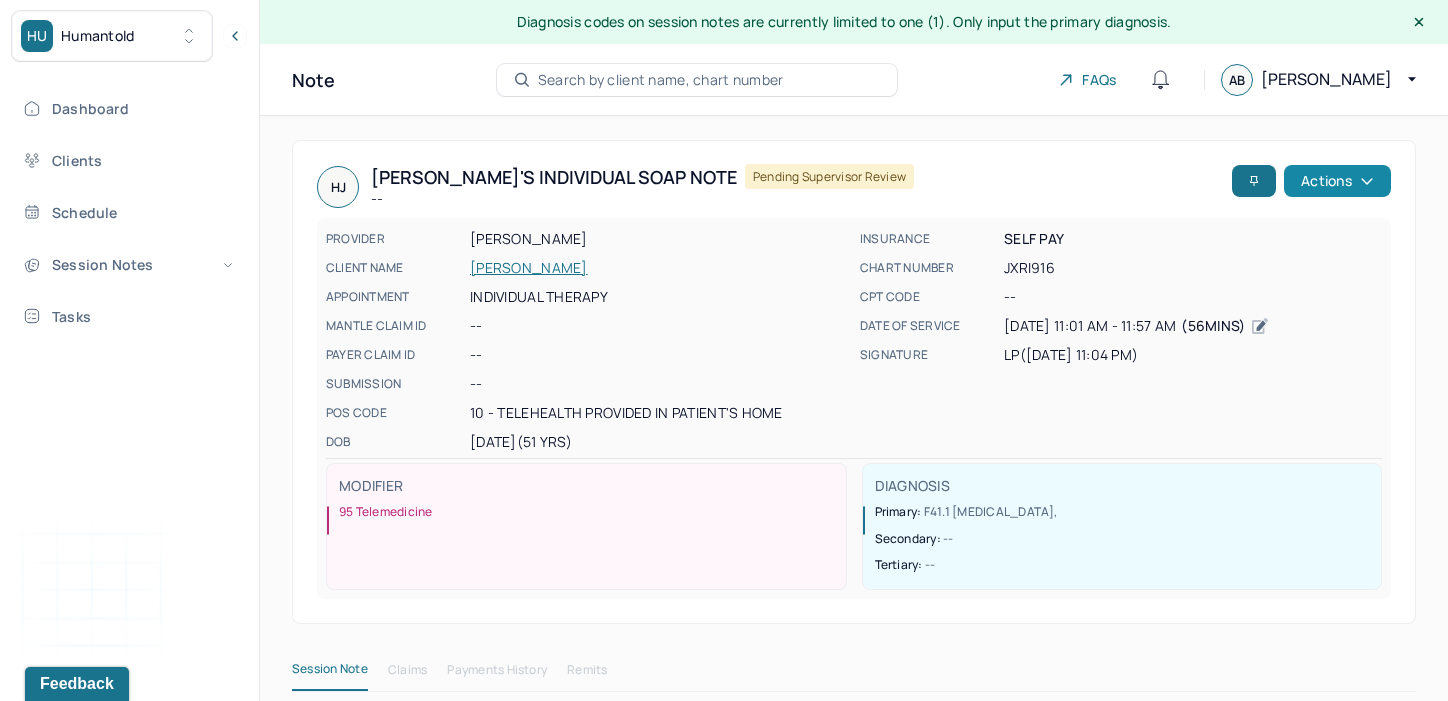 click on "Actions" at bounding box center [1337, 181] 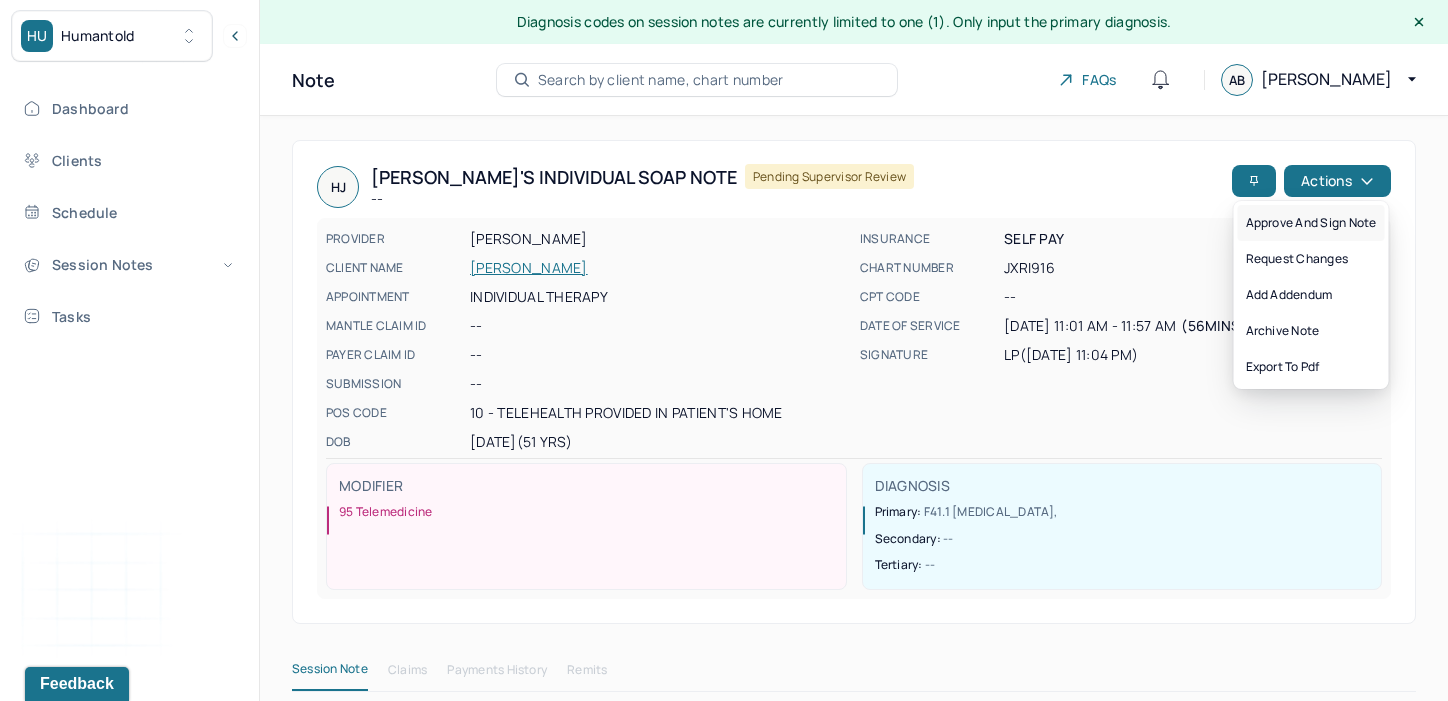 click on "Approve and sign note" at bounding box center [1311, 223] 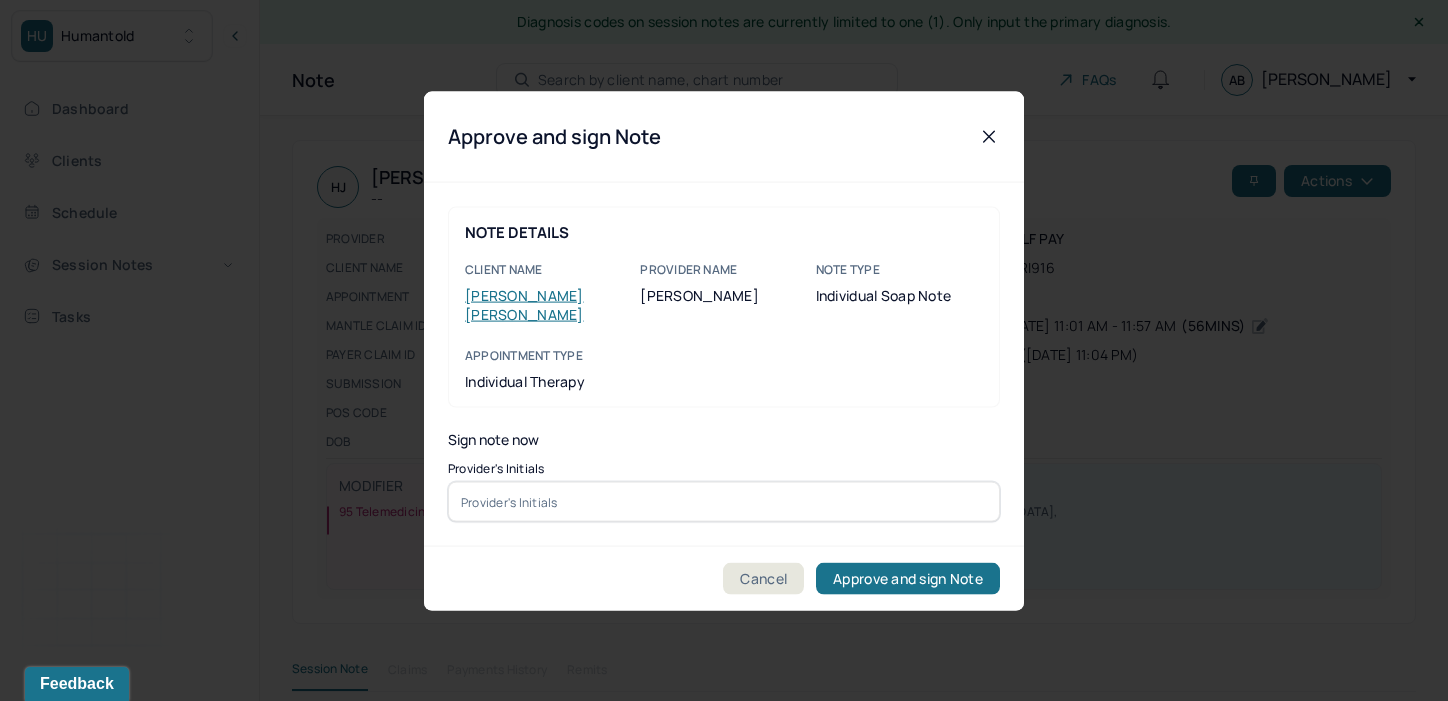 click at bounding box center [724, 502] 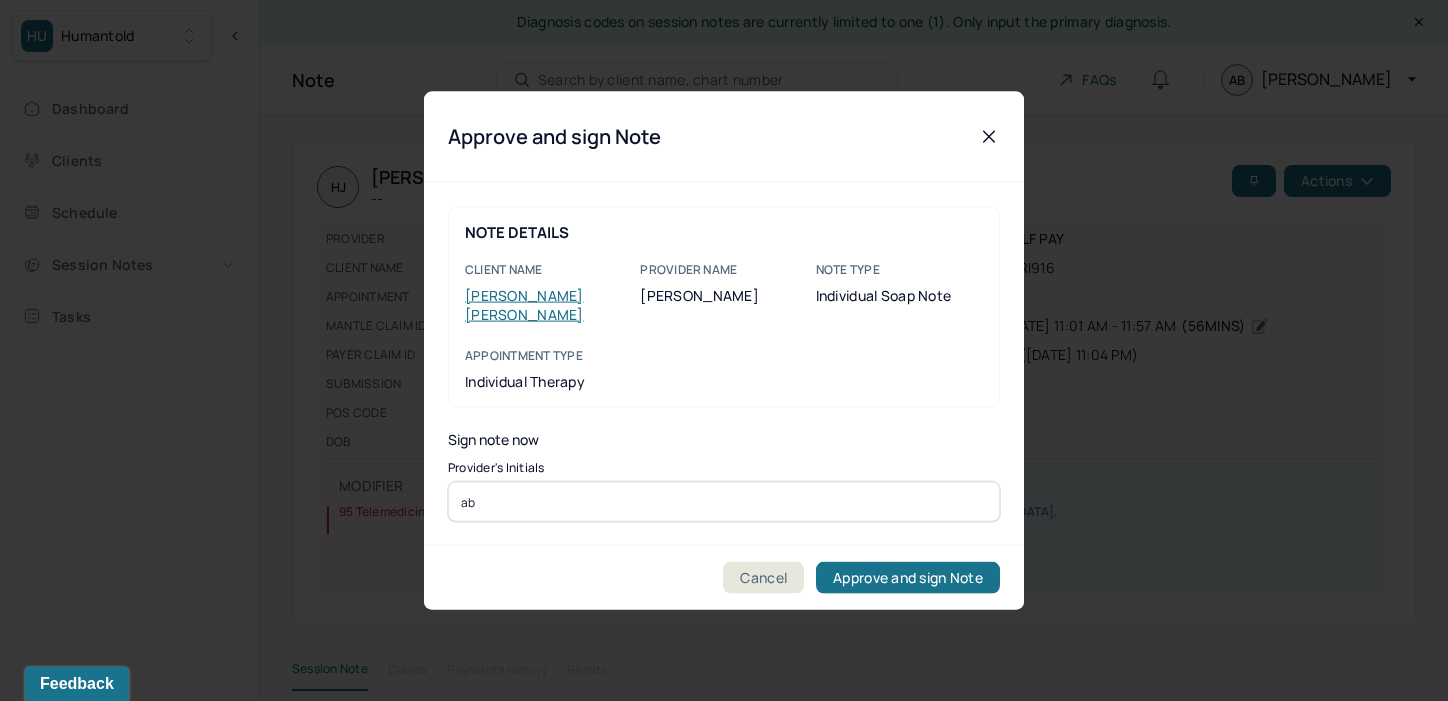 type on "ab" 